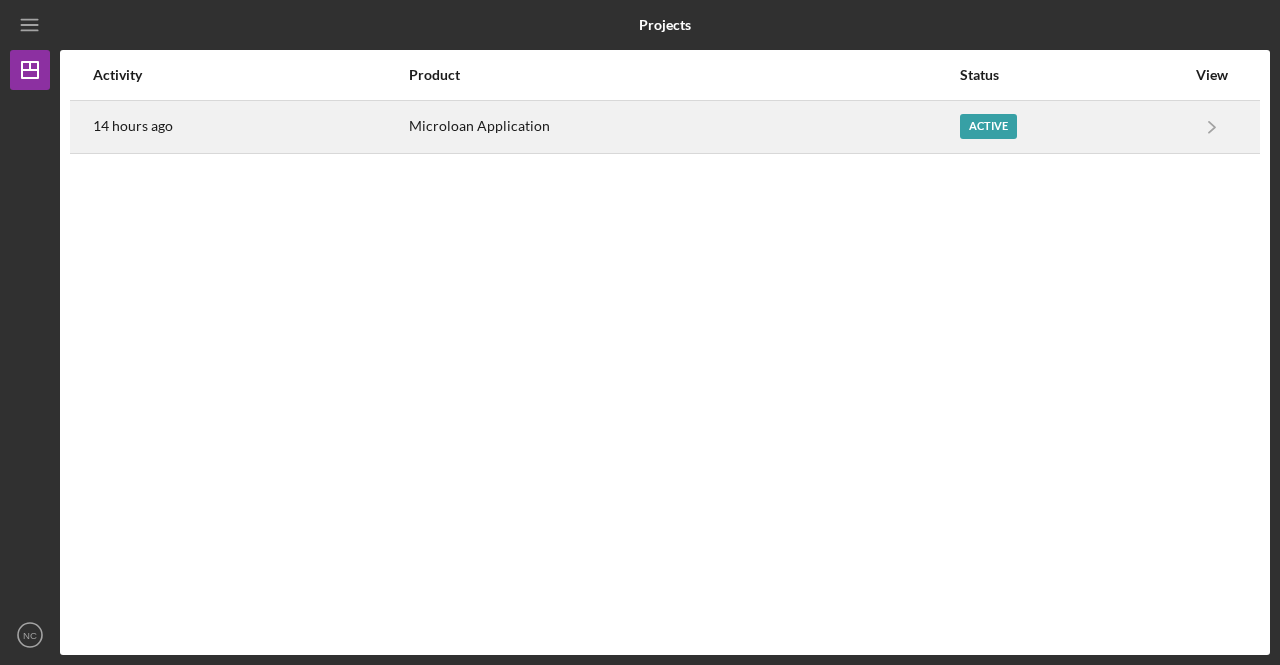 scroll, scrollTop: 0, scrollLeft: 0, axis: both 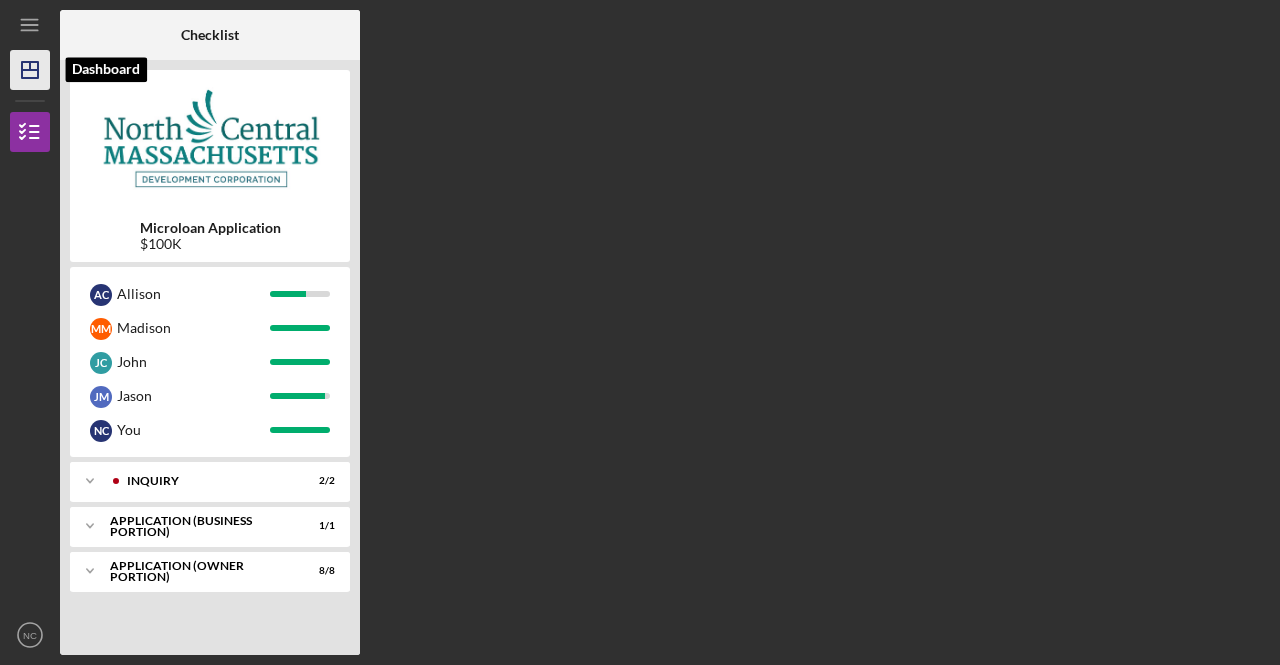 click 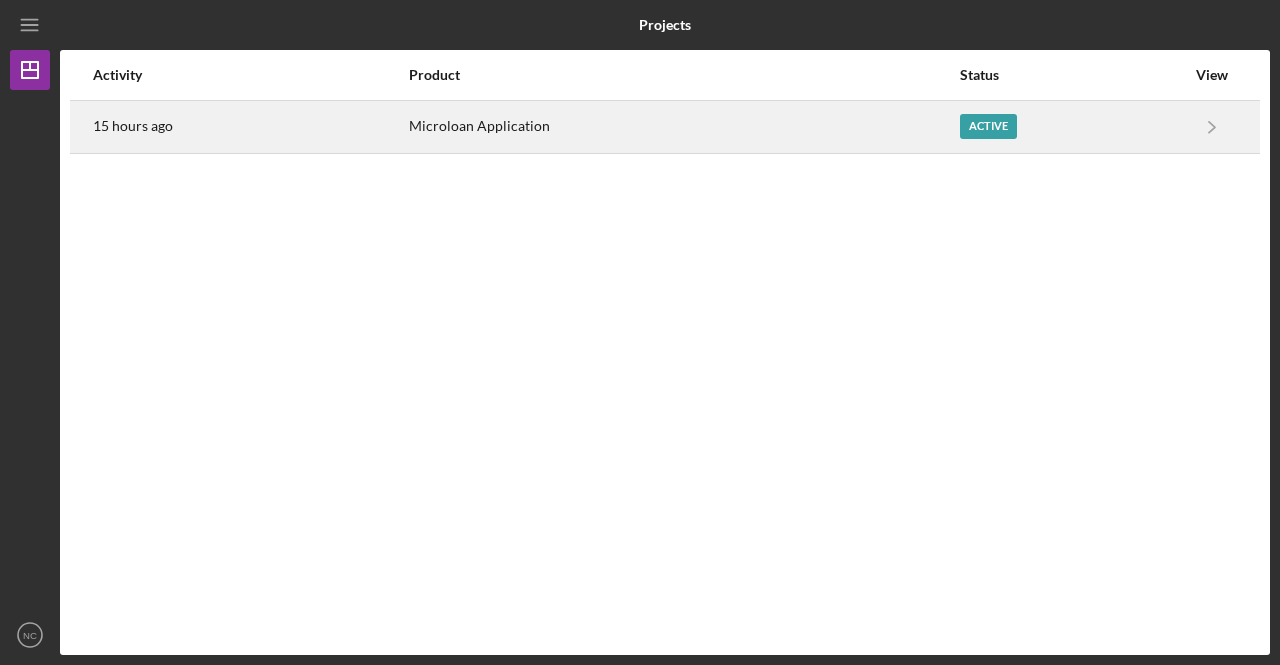 click on "15 hours ago" at bounding box center [250, 127] 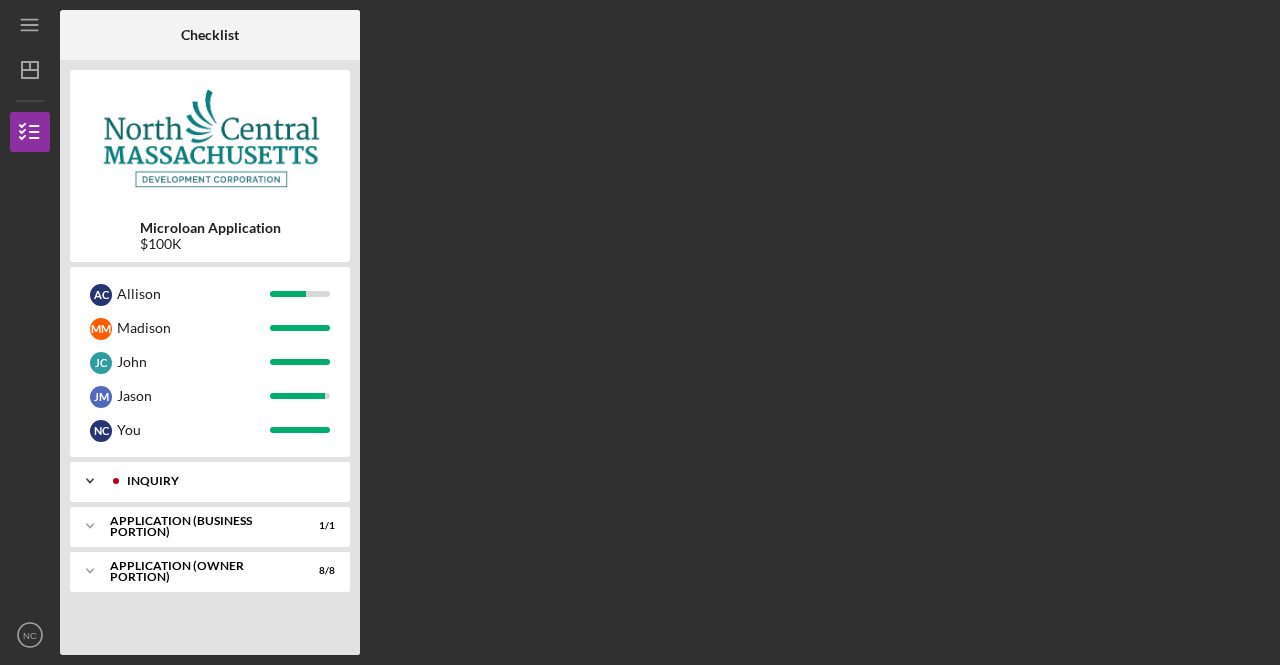 click on "Icon/Expander INQUIRY 2 / 2" at bounding box center [210, 481] 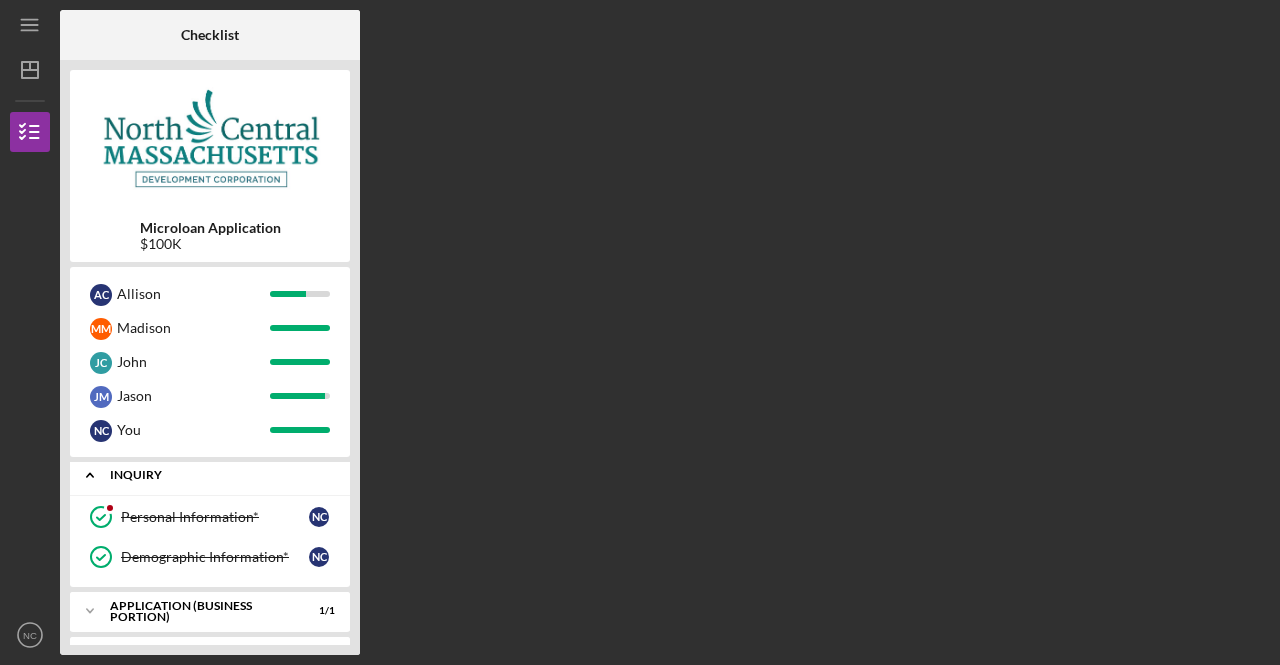 scroll, scrollTop: 46, scrollLeft: 0, axis: vertical 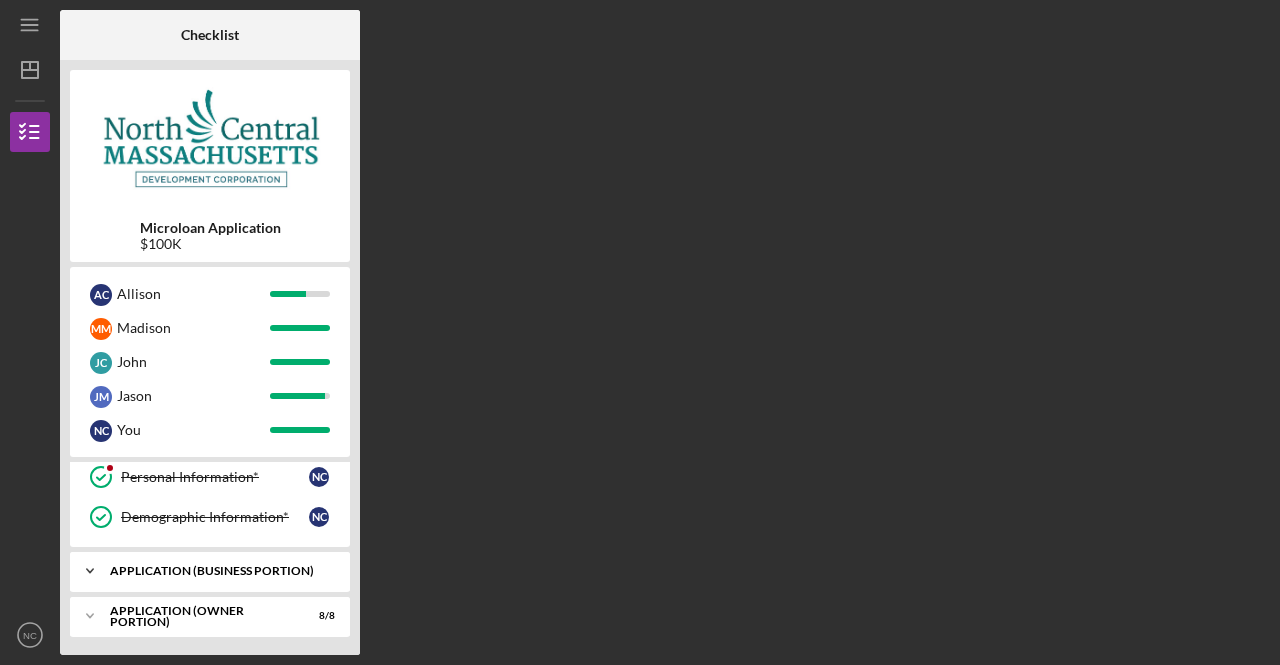 click on "APPLICATION (BUSINESS PORTION)" at bounding box center [217, 571] 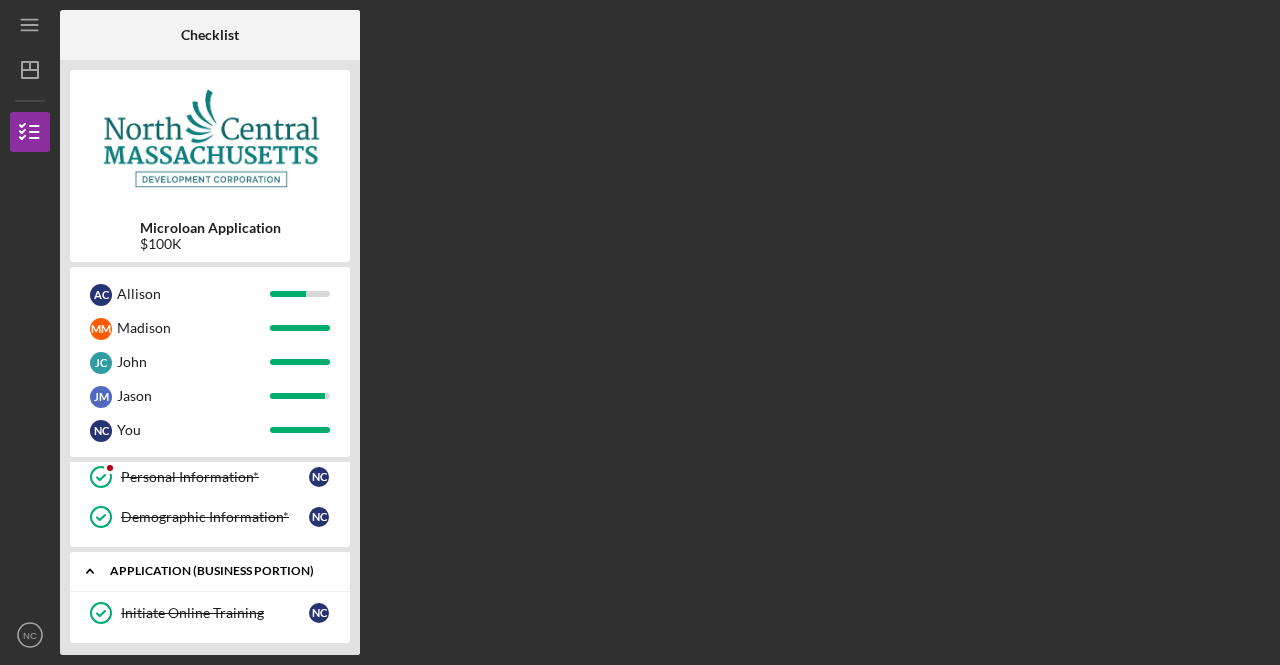 scroll, scrollTop: 96, scrollLeft: 0, axis: vertical 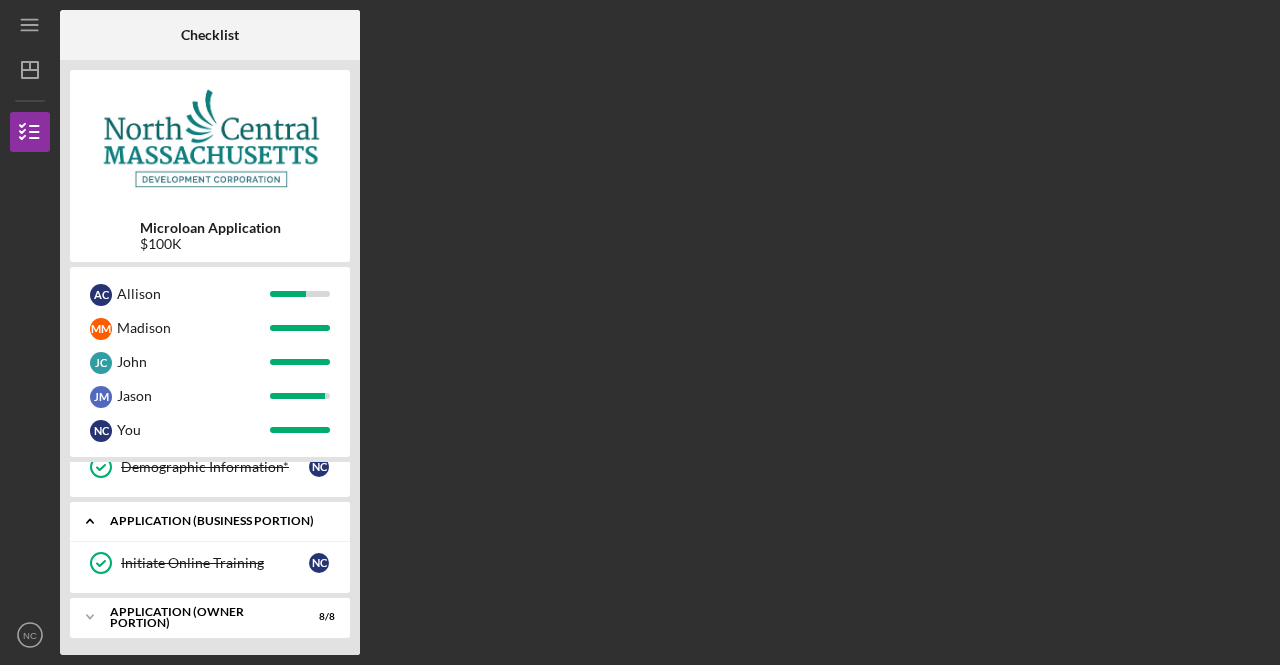 click on "Initiate Online Training" at bounding box center [215, 563] 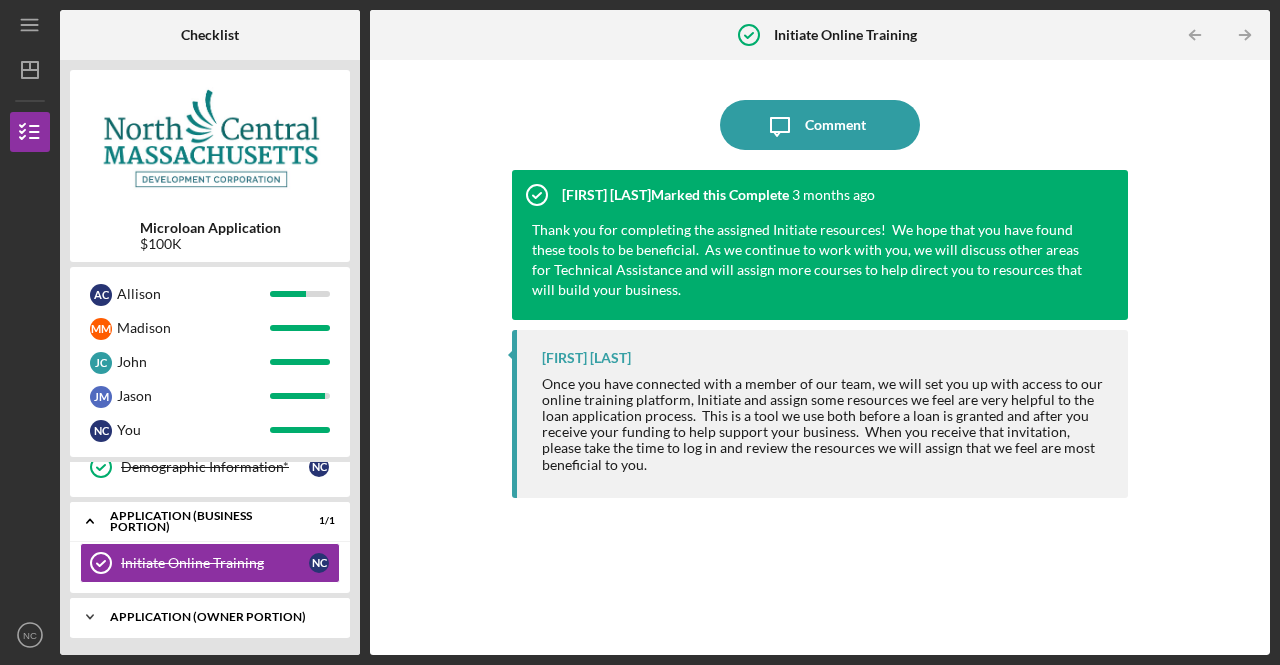 click on "APPLICATION (OWNER PORTION)" at bounding box center [217, 617] 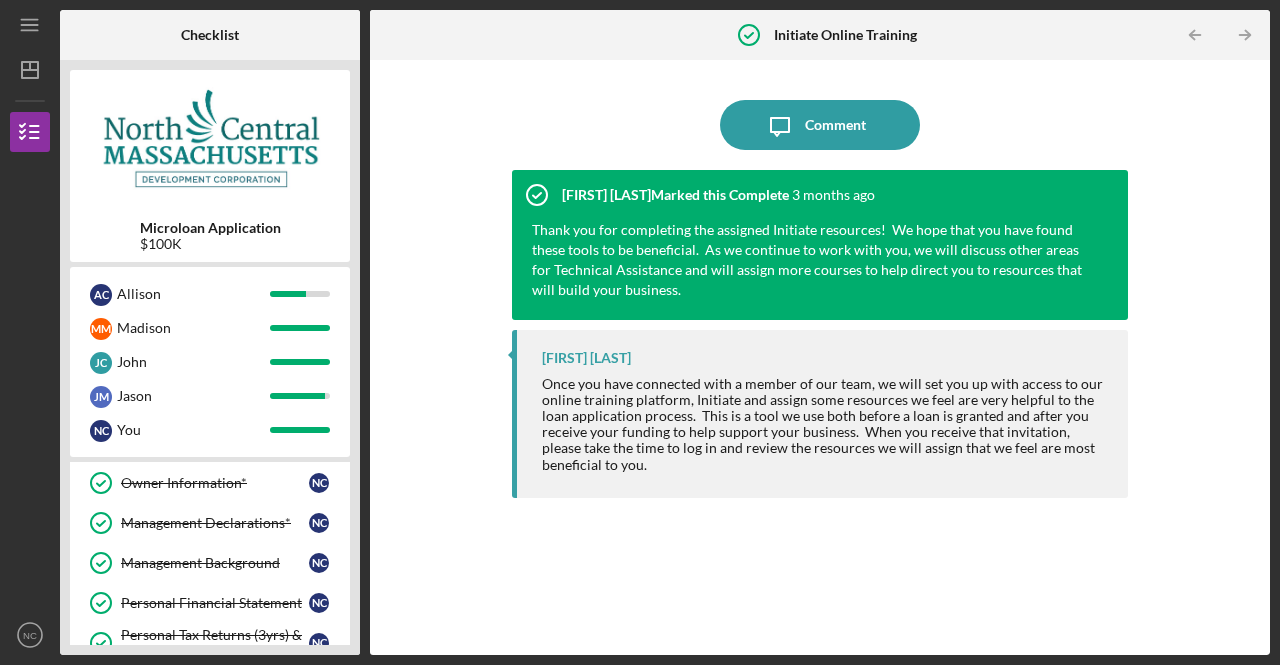 scroll, scrollTop: 421, scrollLeft: 0, axis: vertical 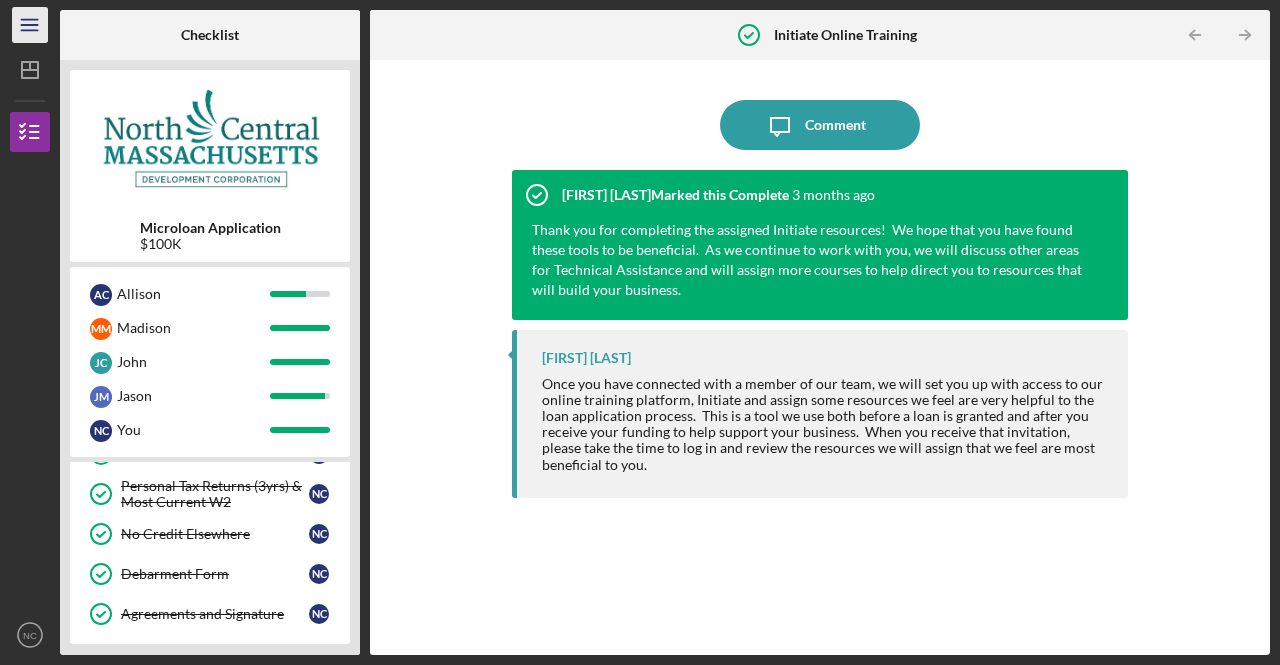 click on "Icon/Menu" 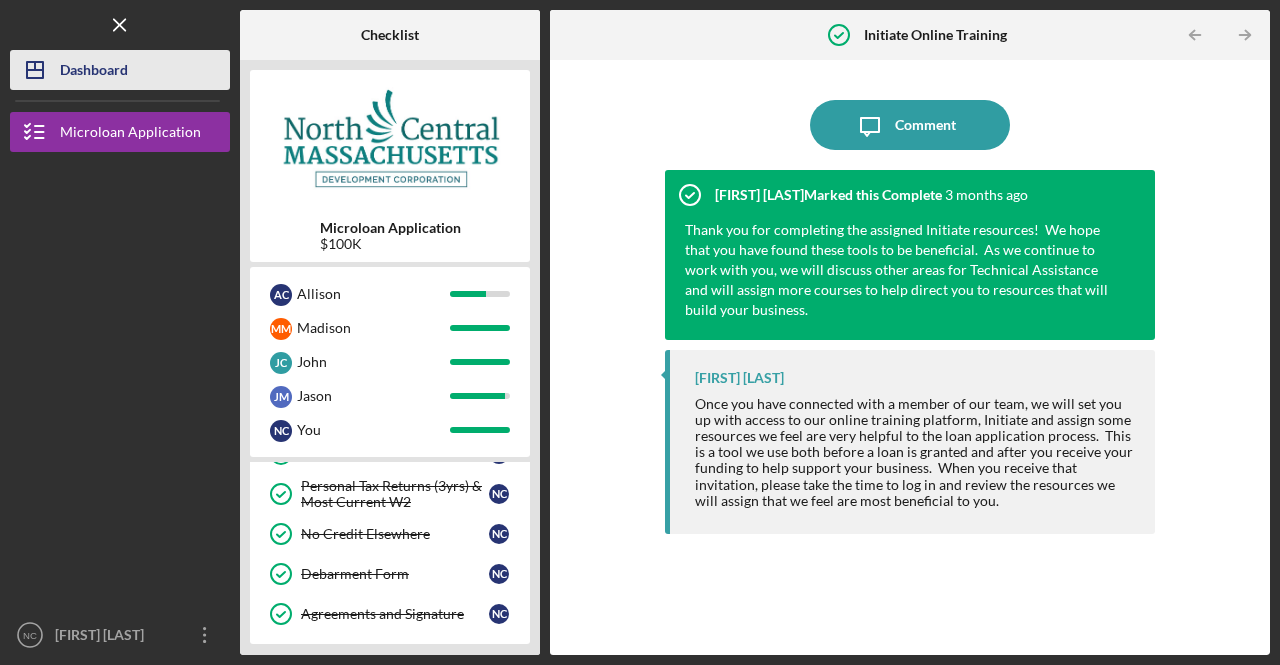 click on "Dashboard" at bounding box center (94, 72) 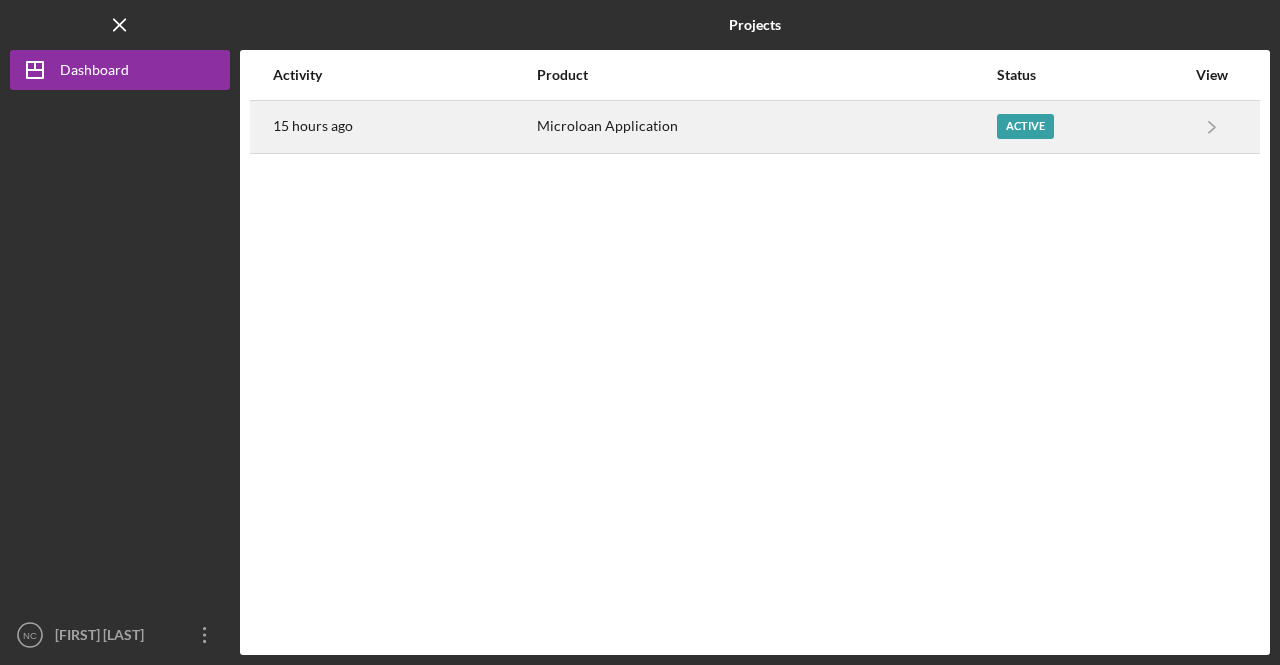 click on "Microloan Application" at bounding box center [766, 127] 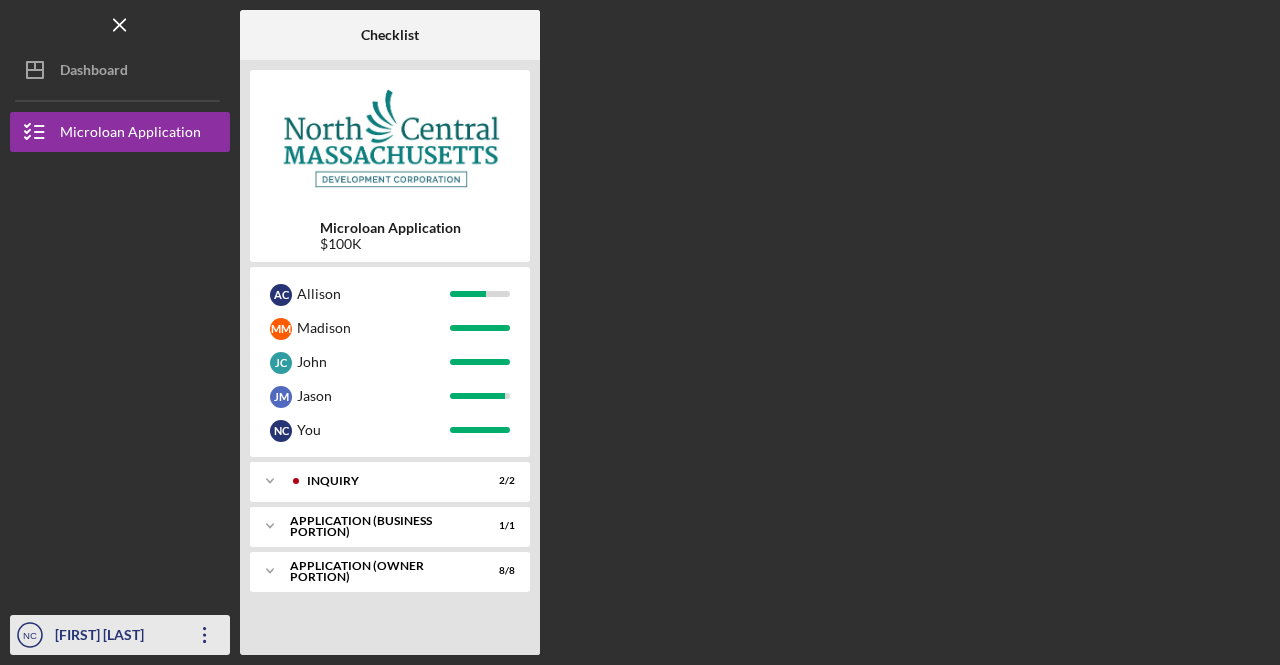 click on "[FIRST] [LAST]" at bounding box center [115, 637] 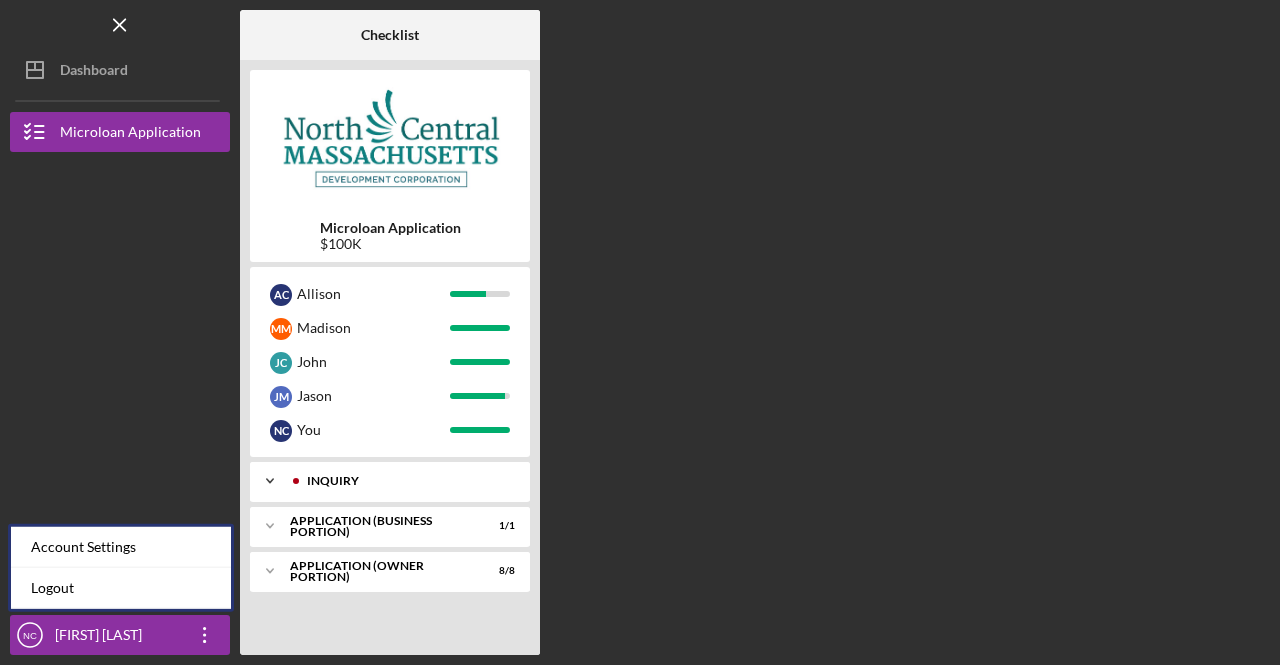 click on "Icon/Expander" 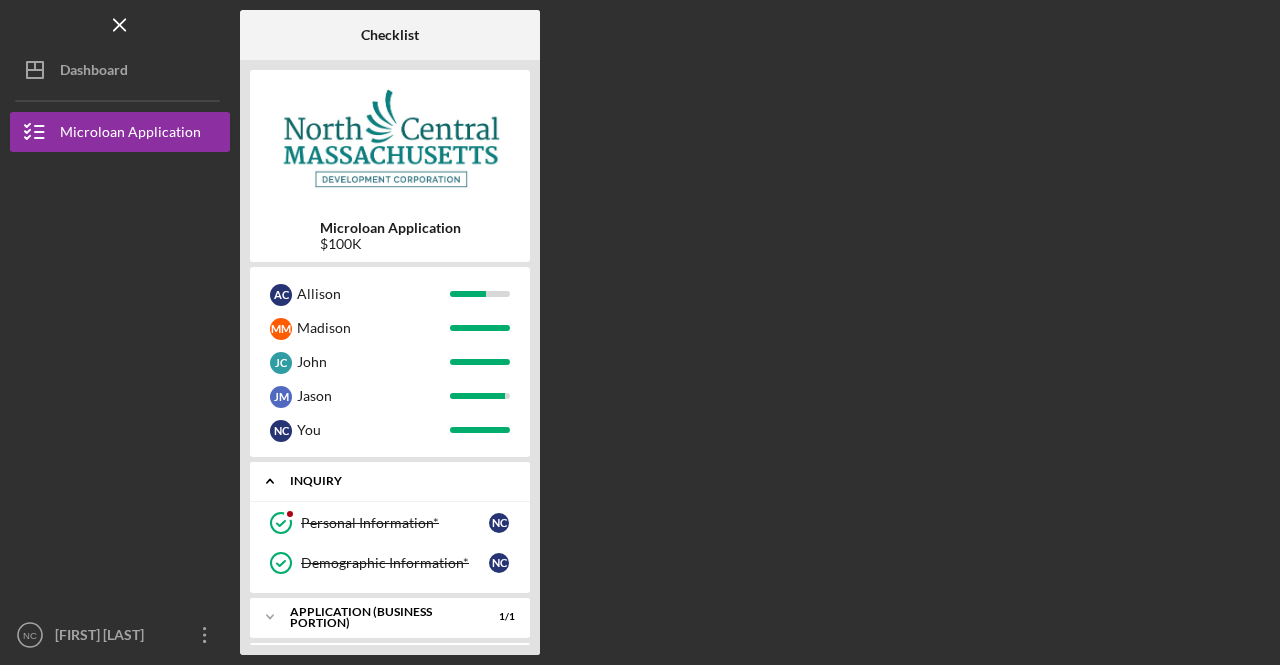 click on "Icon/Expander" 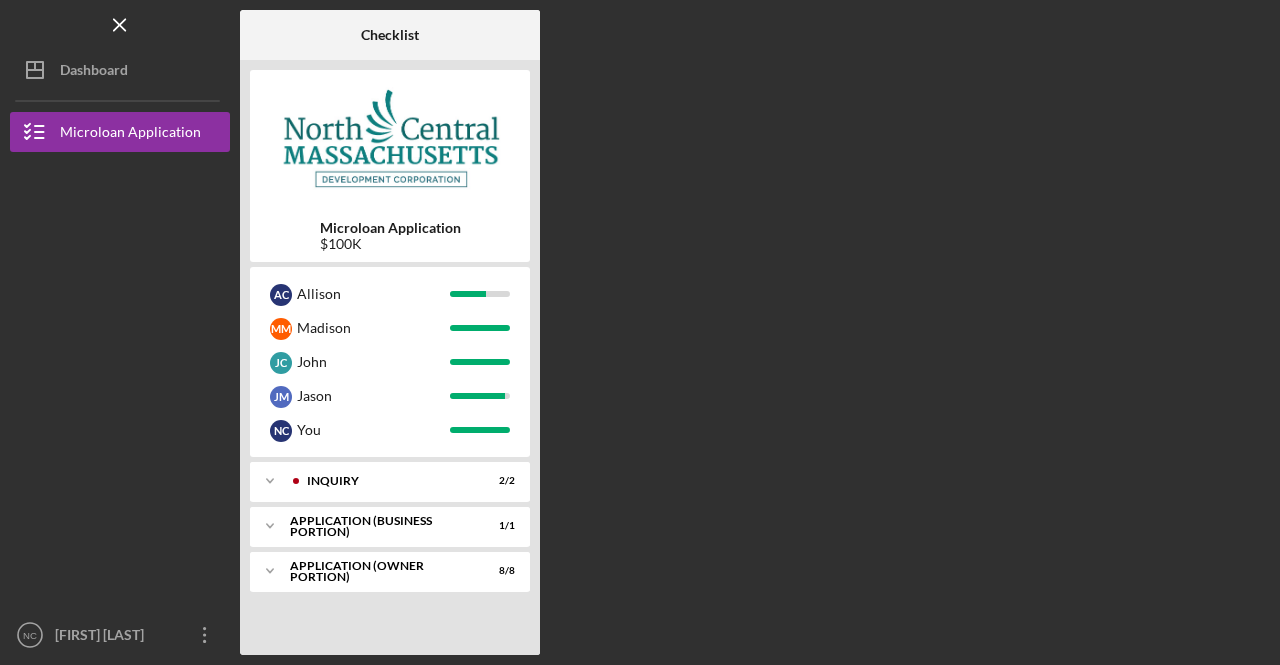 click on "Checklist Microloan Application $100K A C [NAME] M M [NAME] J C [NAME] J M [NAME] N C You Icon/Expander INQUIRY 2 / 2 Icon/Expander APPLICATION (BUSINESS PORTION) 1 / 1 Icon/Expander APPLICATION (OWNER PORTION) 8 / 8" at bounding box center (755, 332) 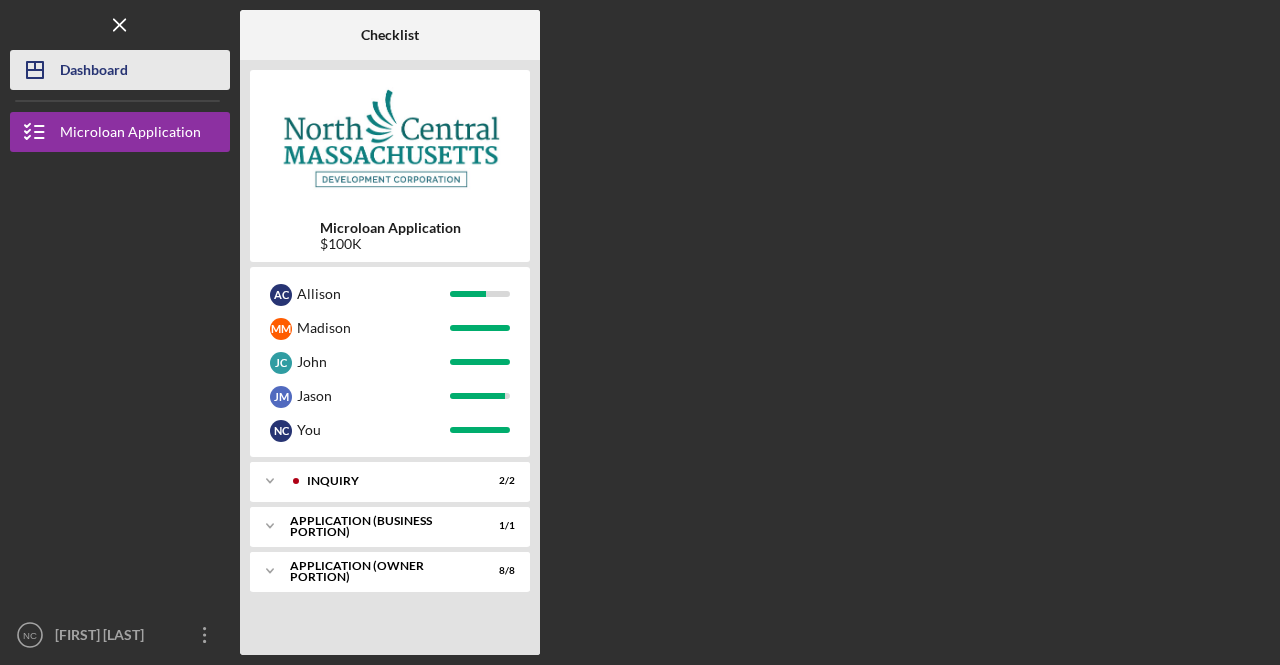 click on "Icon/Dashboard Dashboard" at bounding box center [120, 70] 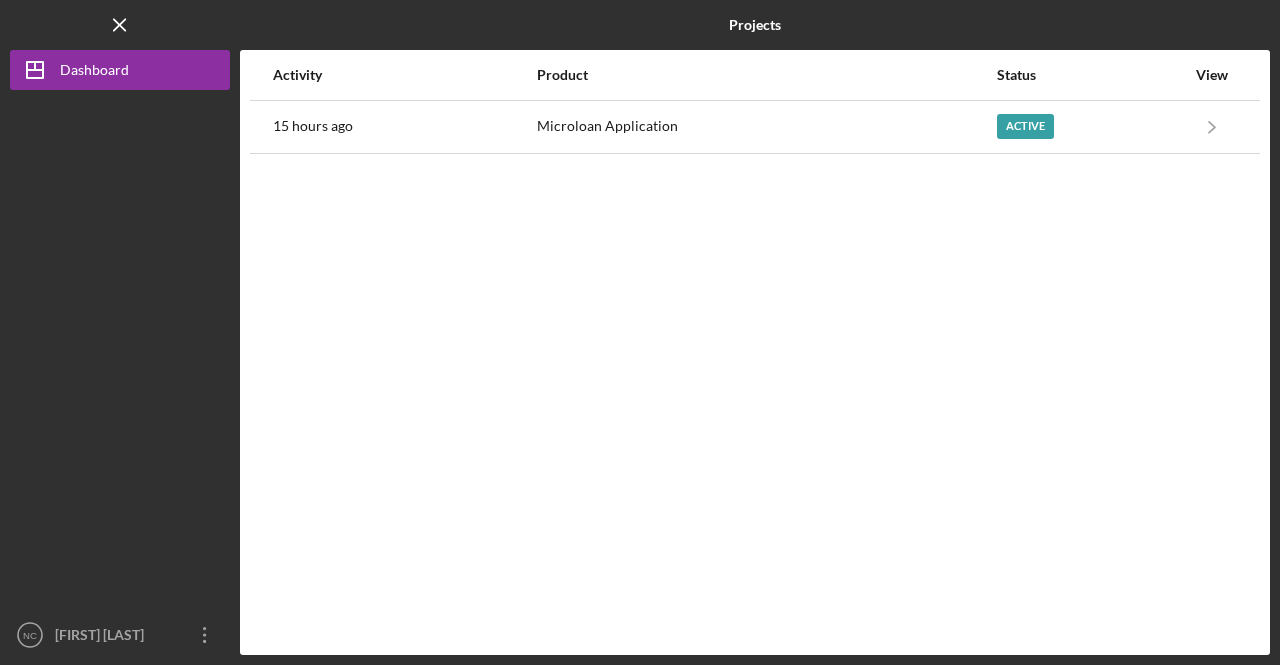 type 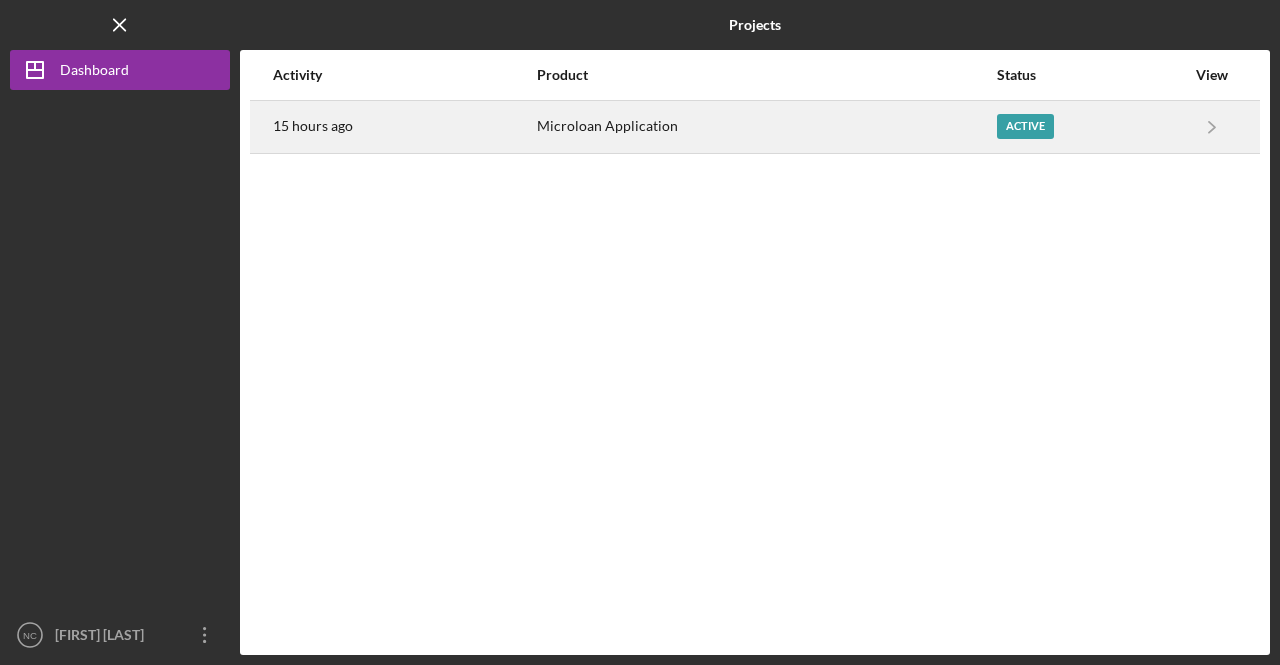 click on "Active" at bounding box center [1091, 127] 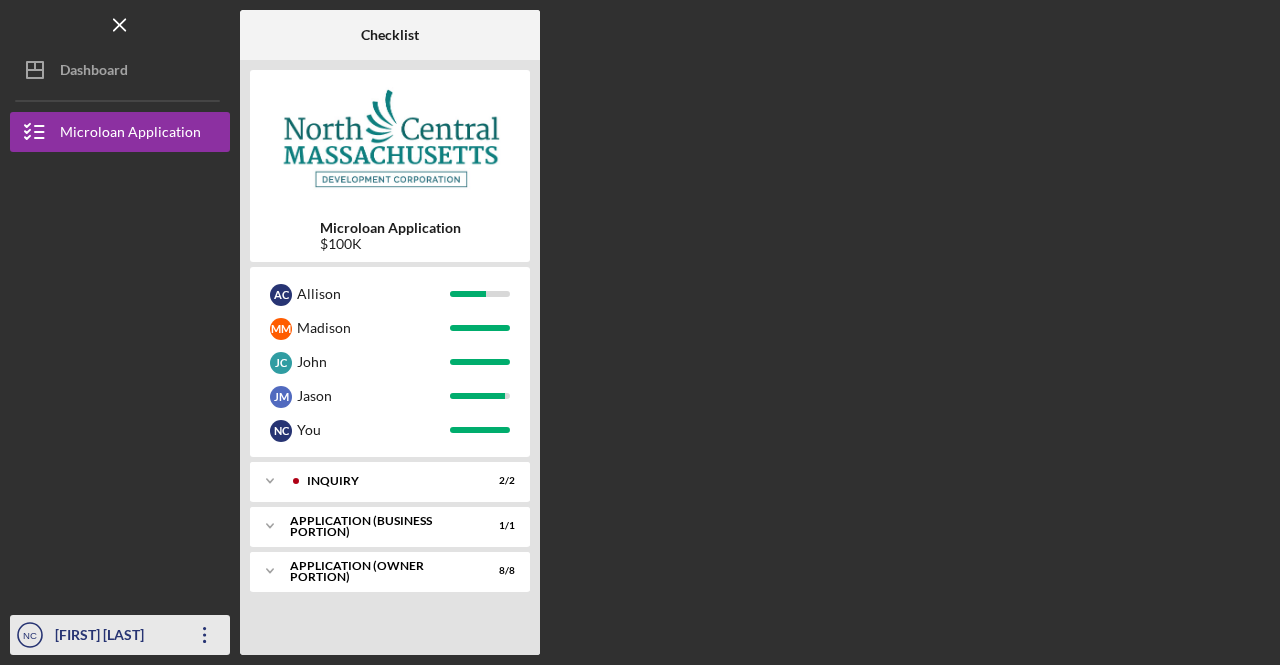 click on "[FIRST] [LAST]" at bounding box center [115, 637] 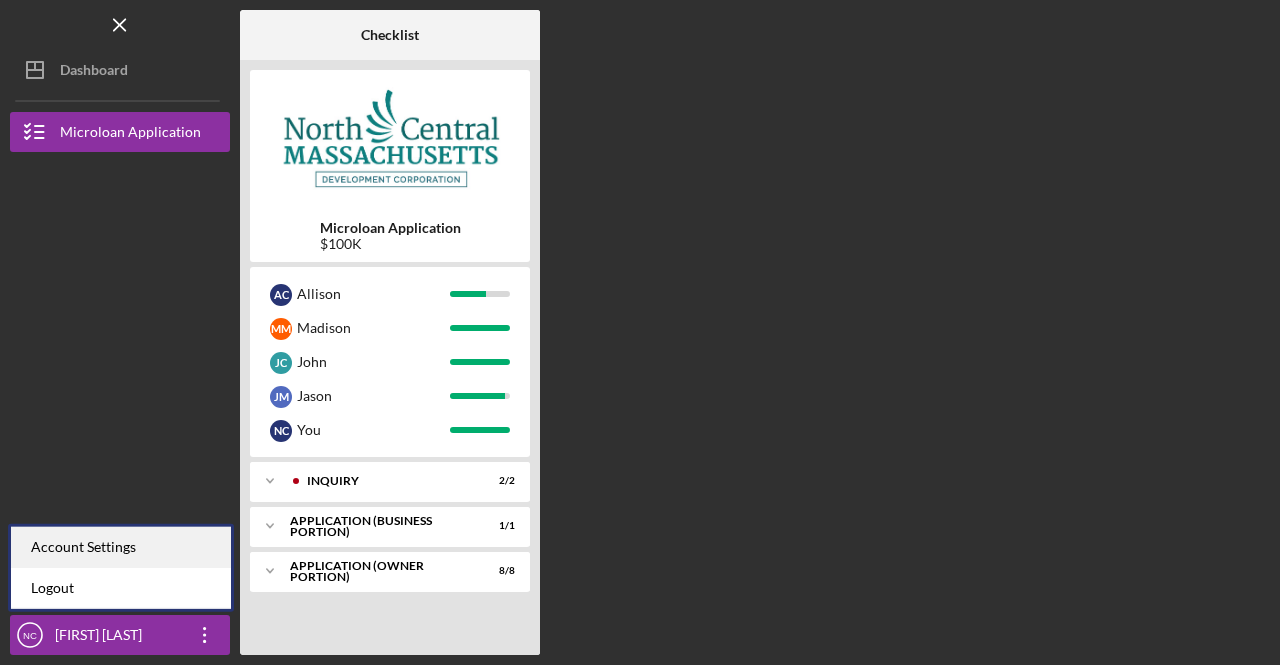 click on "Account Settings" at bounding box center [121, 547] 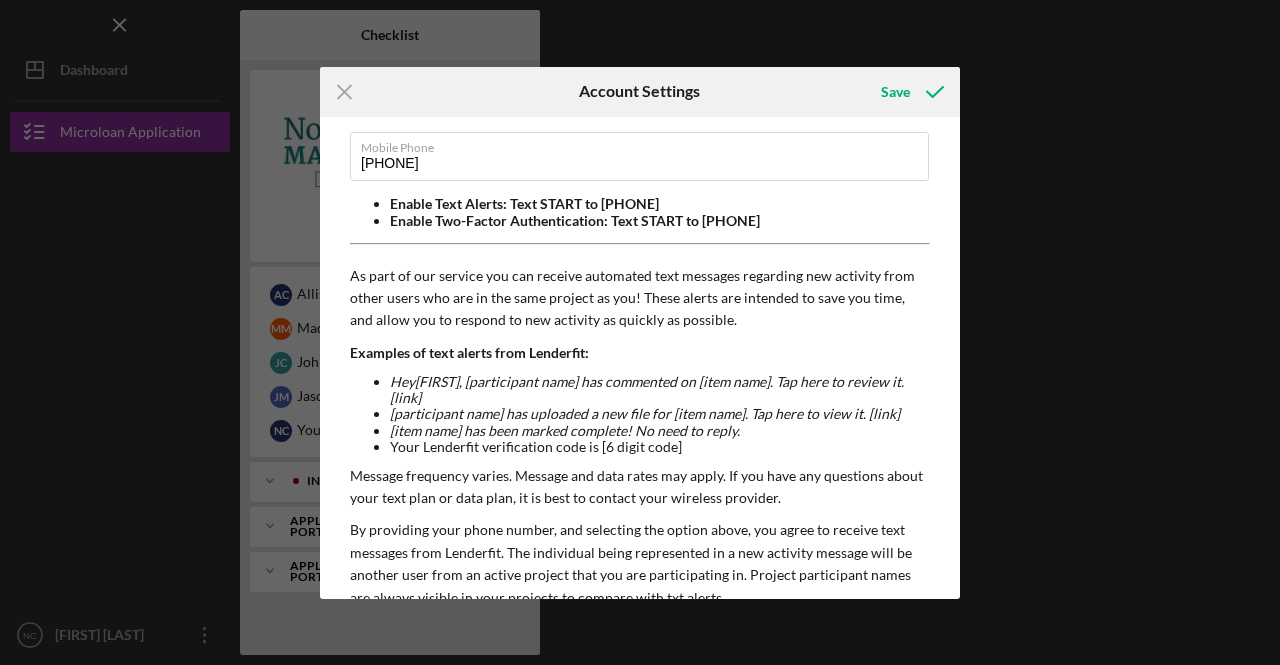 scroll, scrollTop: 0, scrollLeft: 0, axis: both 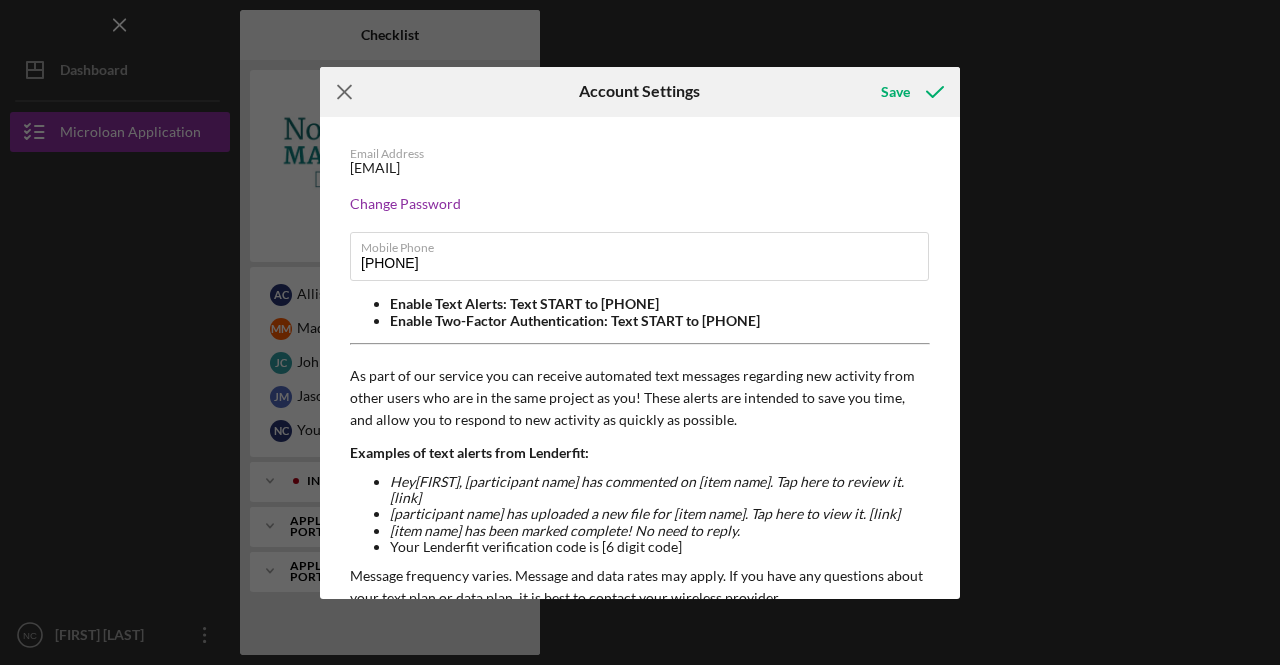 click on "Icon/Menu Close" 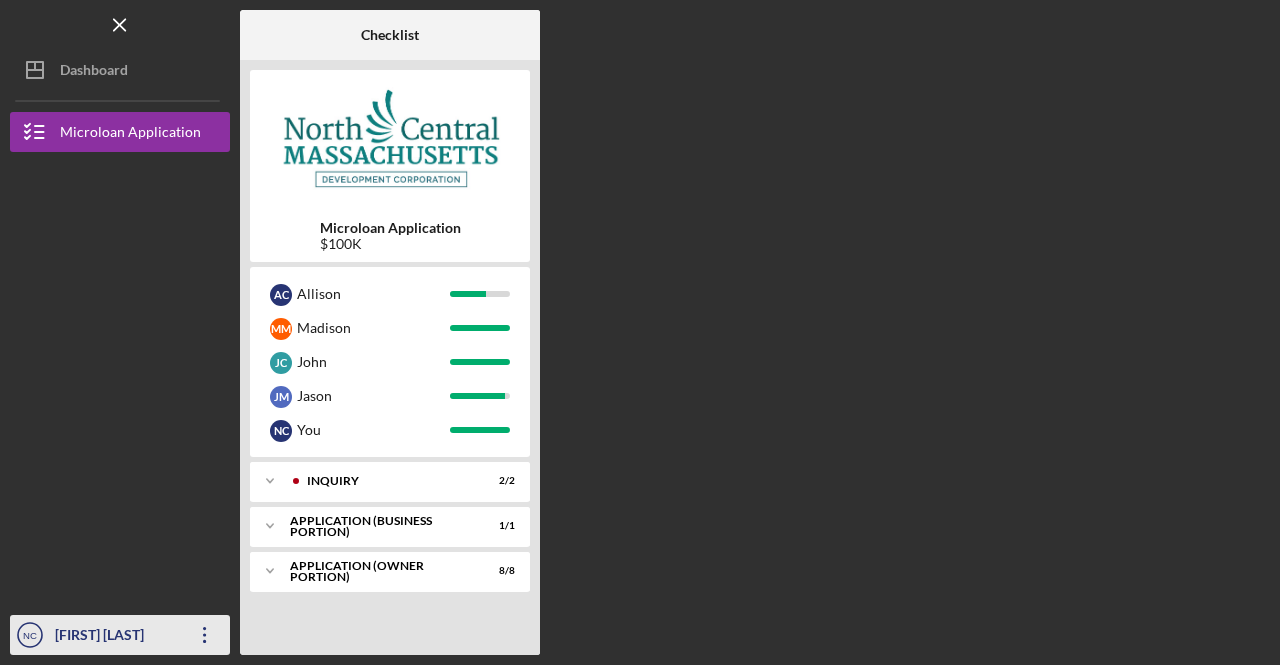 click on "Icon/Overflow" 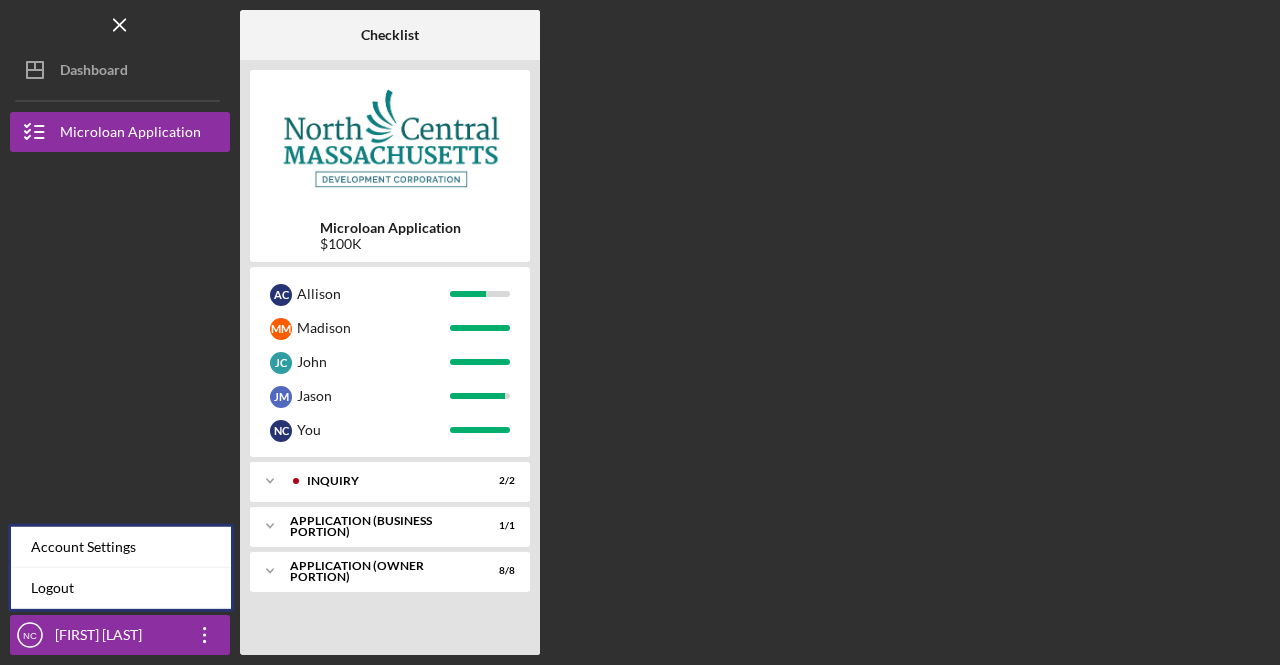 click on "Checklist Microloan Application $100K A C [NAME] M M [NAME] J C [NAME] J M [NAME] N C You Icon/Expander INQUIRY 2 / 2 Icon/Expander APPLICATION (BUSINESS PORTION) 1 / 1 Icon/Expander APPLICATION (OWNER PORTION) 8 / 8" at bounding box center (755, 332) 